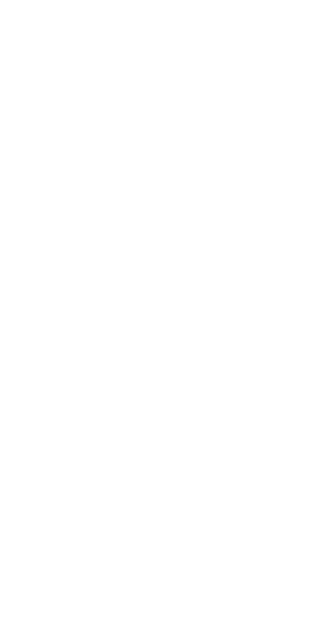 scroll, scrollTop: 0, scrollLeft: 0, axis: both 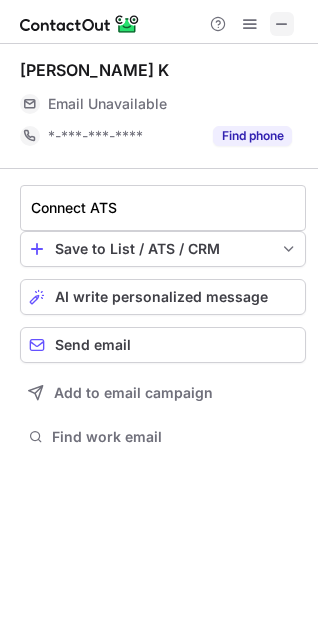 click at bounding box center (282, 24) 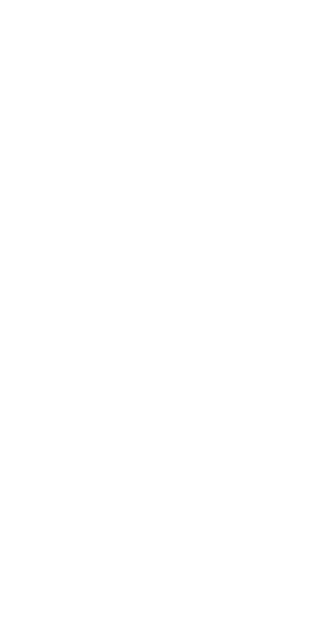 scroll, scrollTop: 0, scrollLeft: 0, axis: both 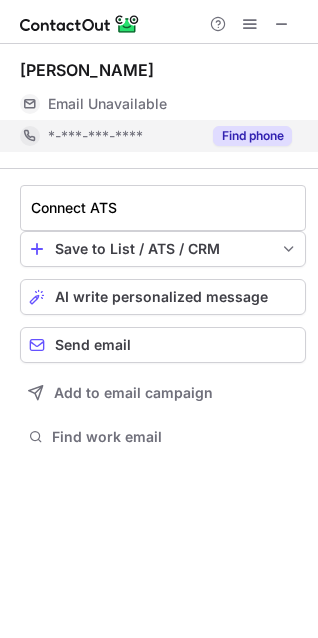 click on "Find phone" at bounding box center [252, 136] 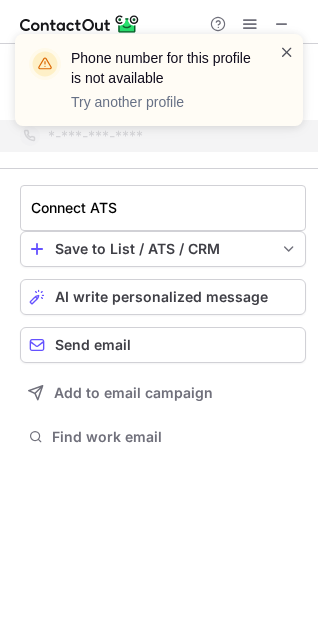 click at bounding box center [287, 52] 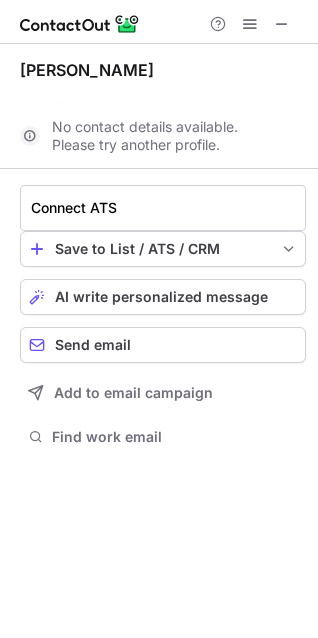 scroll, scrollTop: 402, scrollLeft: 318, axis: both 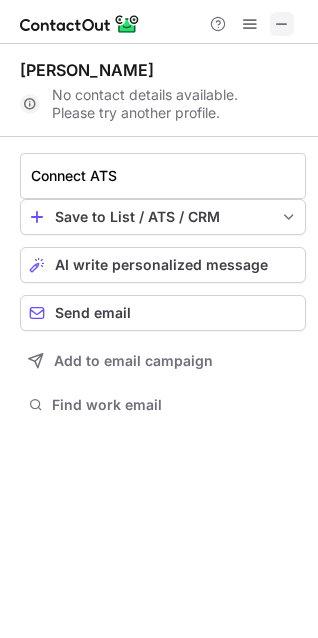 click at bounding box center (282, 24) 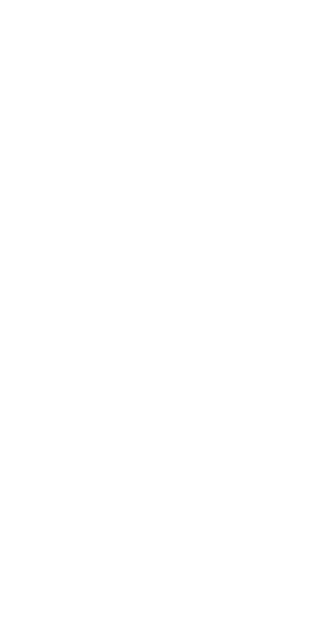 scroll, scrollTop: 0, scrollLeft: 0, axis: both 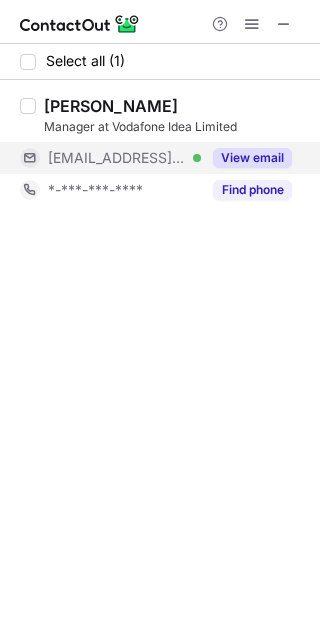 click on "View email" at bounding box center (252, 158) 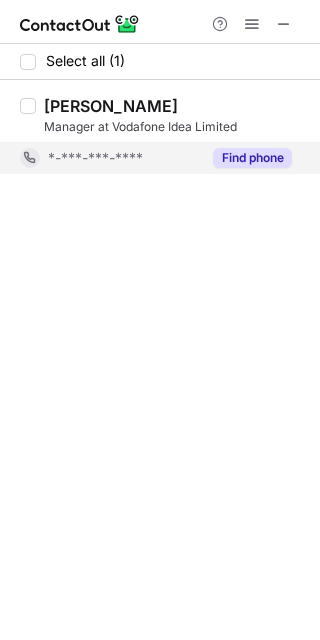 click on "*-***-***-****" at bounding box center [95, 158] 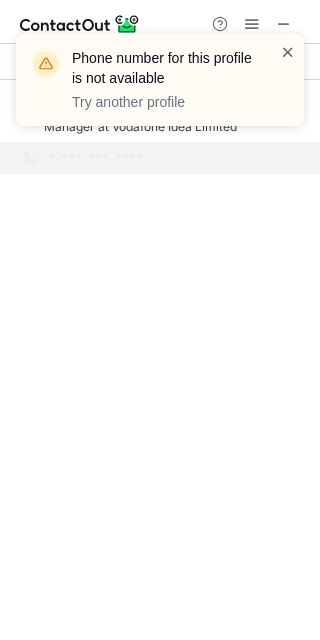 click at bounding box center (288, 52) 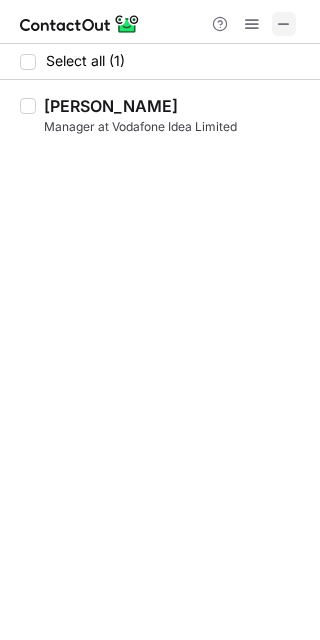 click at bounding box center (284, 24) 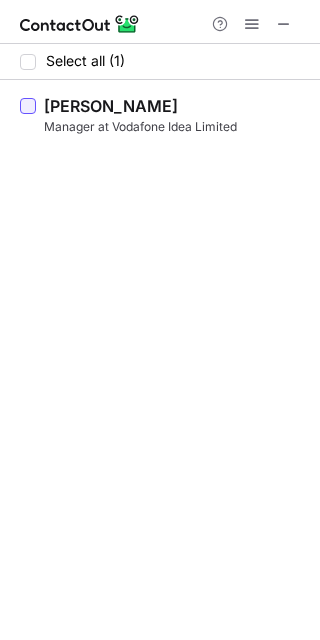 click at bounding box center (28, 106) 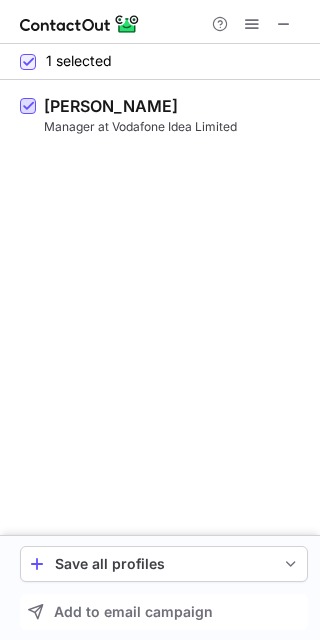 click at bounding box center [28, 107] 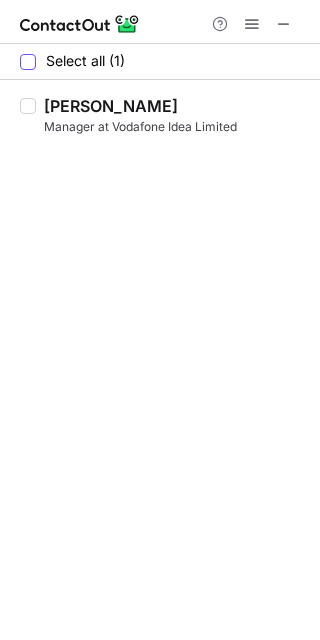click on "Select all (1)" at bounding box center [85, 61] 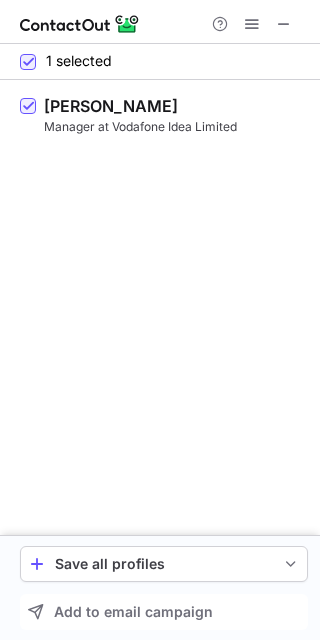 click on "1 selected" at bounding box center (79, 61) 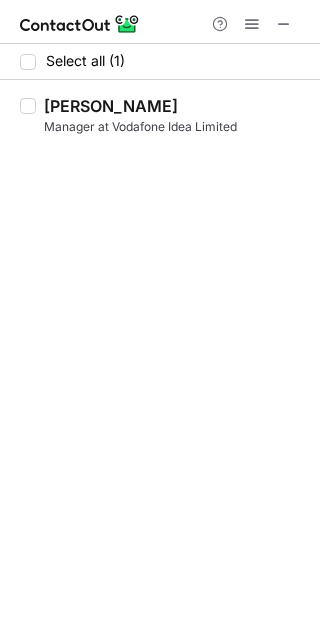 click on "Manager at Vodafone Idea Limited" at bounding box center [176, 127] 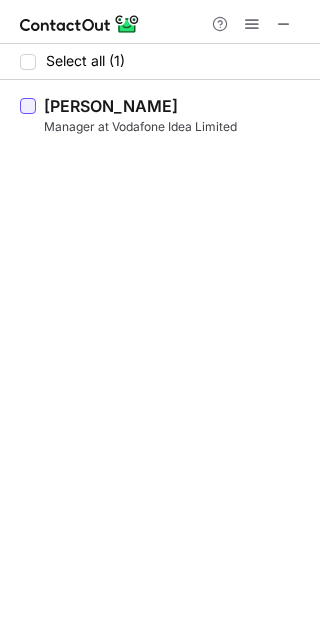 click at bounding box center [28, 106] 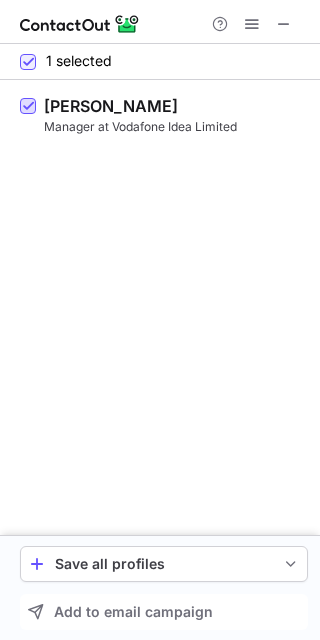 click at bounding box center (28, 107) 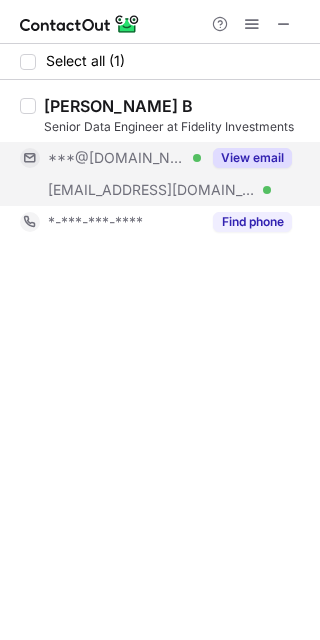 click on "View email" at bounding box center (252, 158) 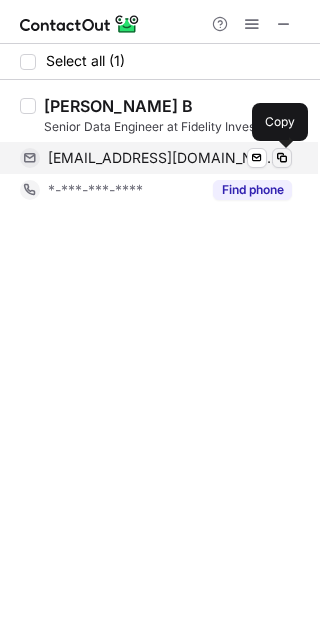 click at bounding box center [282, 158] 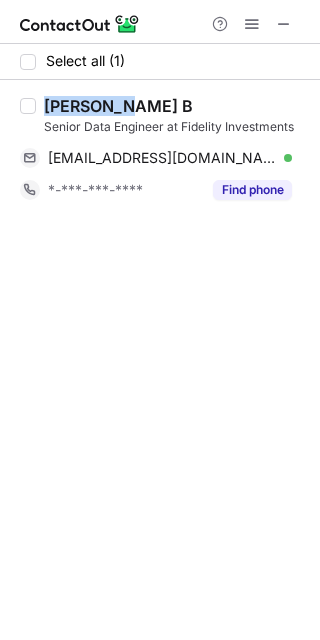 drag, startPoint x: 115, startPoint y: 104, endPoint x: 47, endPoint y: 104, distance: 68 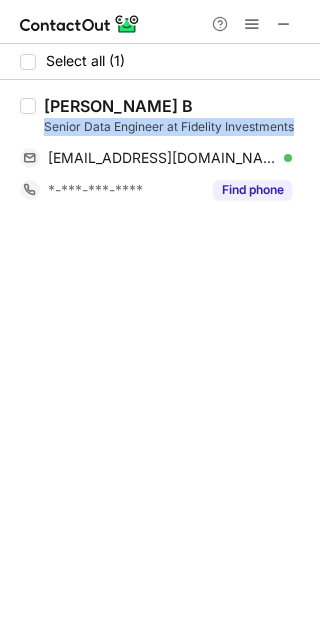 drag, startPoint x: 293, startPoint y: 124, endPoint x: 43, endPoint y: 129, distance: 250.04999 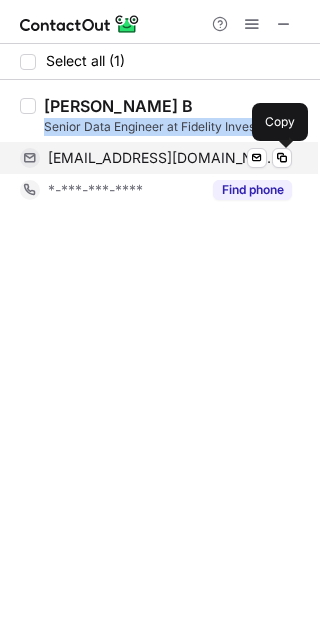 drag, startPoint x: 279, startPoint y: 157, endPoint x: 249, endPoint y: 171, distance: 33.105892 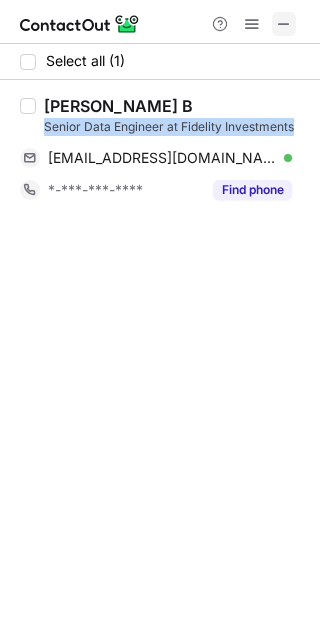 click at bounding box center [284, 24] 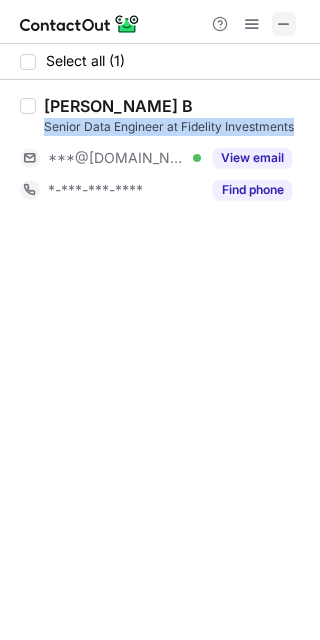 click at bounding box center [284, 24] 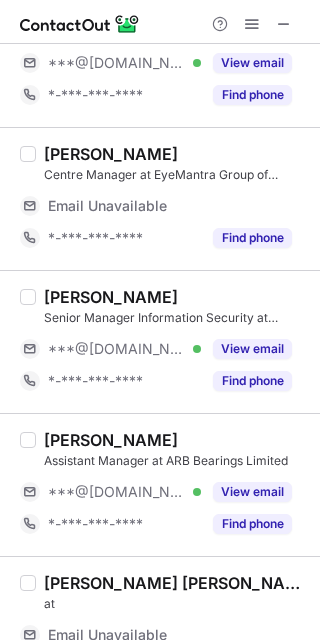 scroll, scrollTop: 0, scrollLeft: 0, axis: both 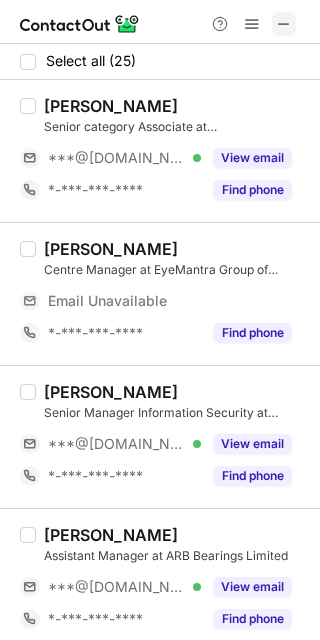 click at bounding box center (284, 24) 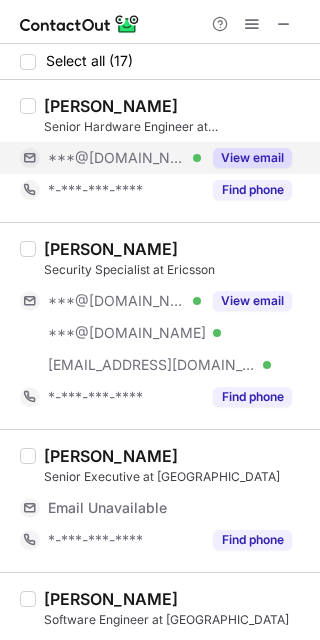 click on "View email" at bounding box center (252, 158) 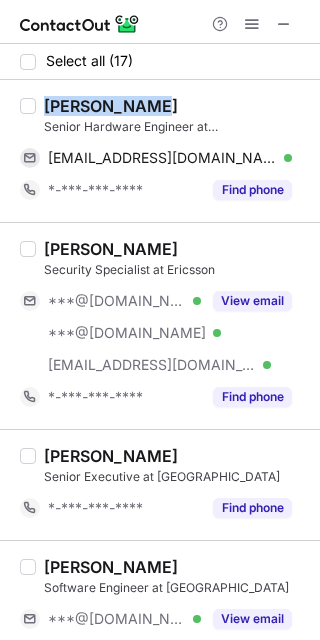drag, startPoint x: 164, startPoint y: 105, endPoint x: 43, endPoint y: 103, distance: 121.016525 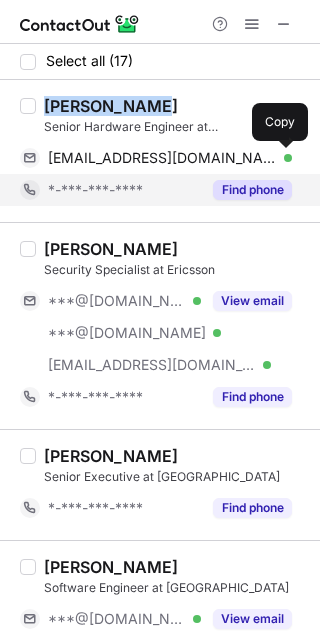 drag, startPoint x: 278, startPoint y: 155, endPoint x: 118, endPoint y: 186, distance: 162.97546 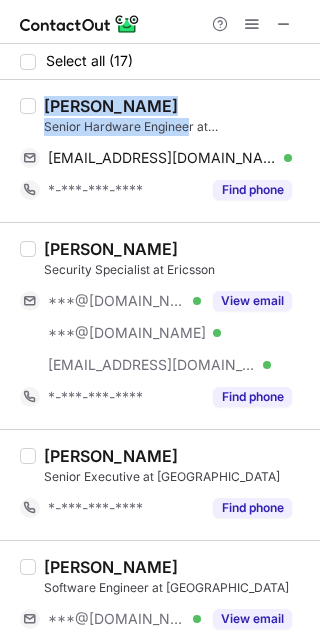 drag, startPoint x: 188, startPoint y: 126, endPoint x: 1, endPoint y: 126, distance: 187 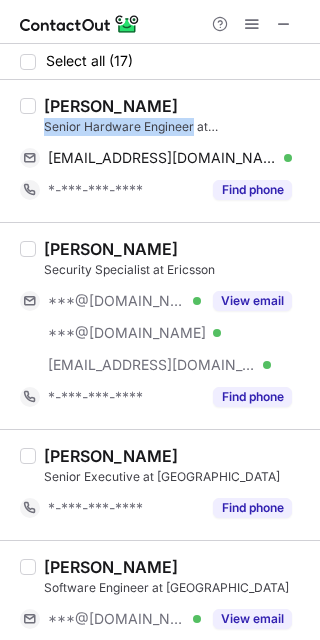 drag, startPoint x: 194, startPoint y: 126, endPoint x: 46, endPoint y: 128, distance: 148.01352 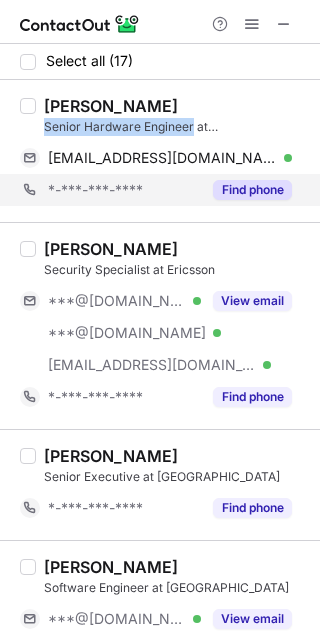 copy on "Senior Hardware Engineer" 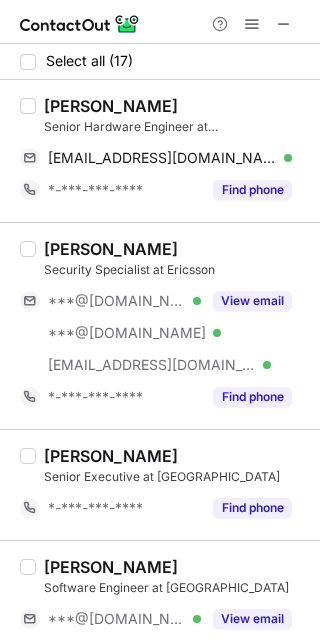 drag, startPoint x: 288, startPoint y: 129, endPoint x: 209, endPoint y: 129, distance: 79 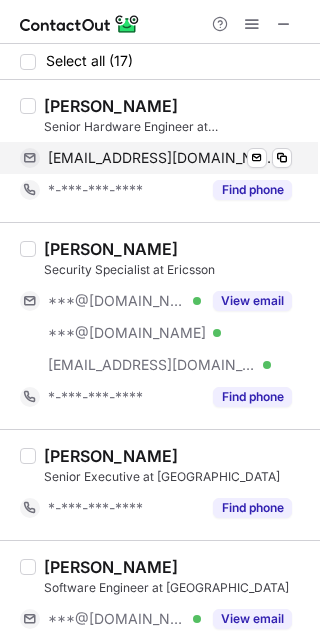 copy on "Qualcomm" 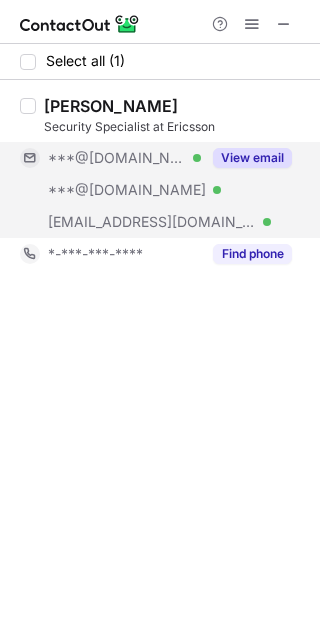 click on "View email" at bounding box center [252, 158] 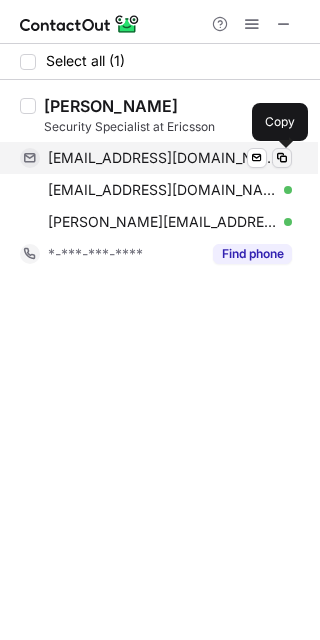 click at bounding box center (282, 158) 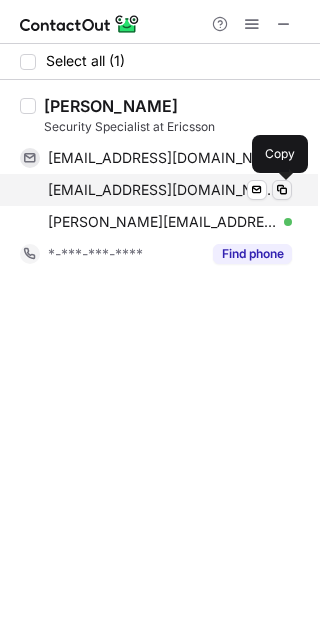 click at bounding box center [282, 190] 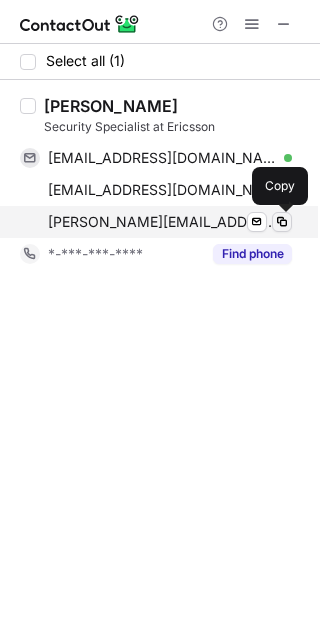 click at bounding box center [282, 222] 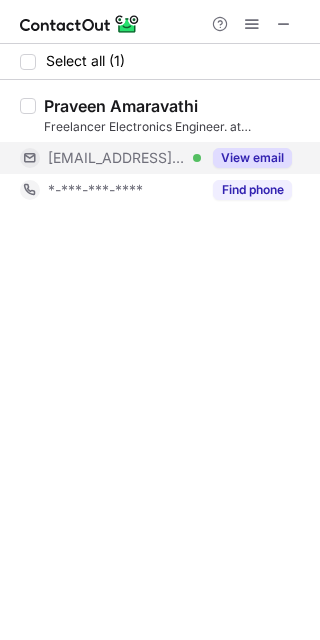click on "View email" at bounding box center (252, 158) 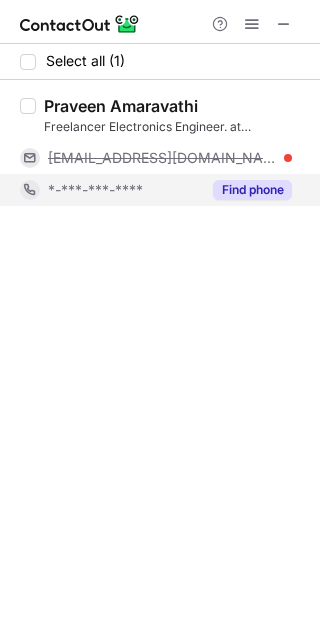 click on "Find phone" at bounding box center [252, 190] 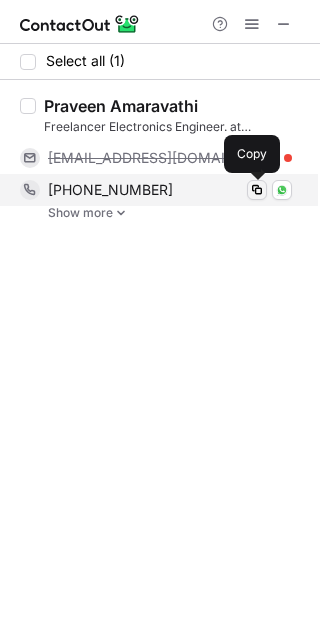 click at bounding box center [257, 190] 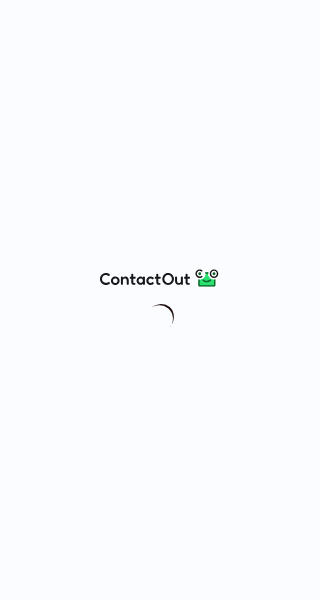 scroll, scrollTop: 0, scrollLeft: 0, axis: both 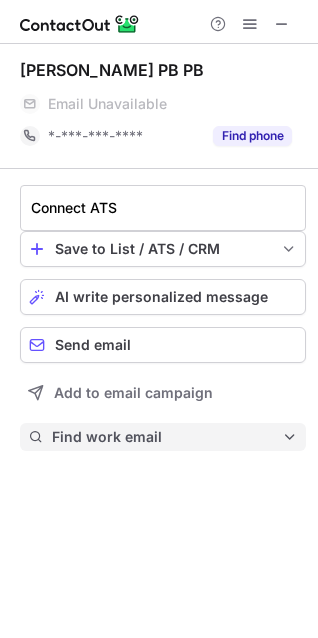 click on "Find work email" at bounding box center [167, 437] 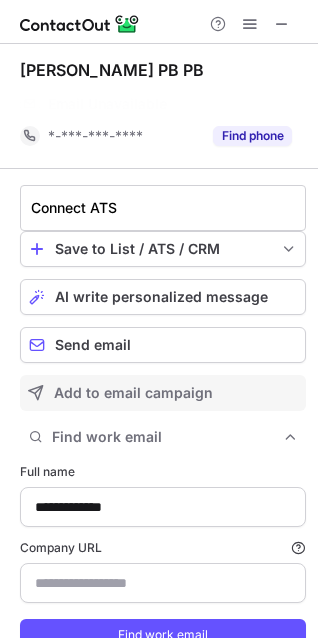 scroll, scrollTop: 20, scrollLeft: 0, axis: vertical 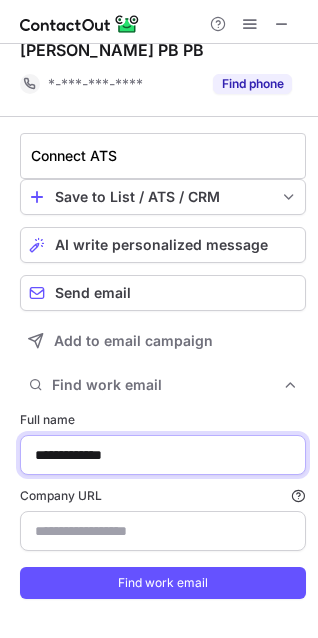 click on "**********" at bounding box center (163, 455) 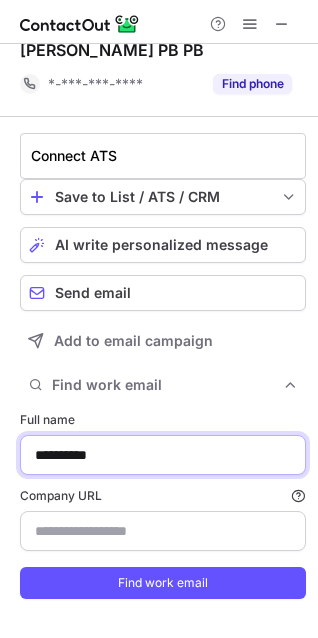 type on "**********" 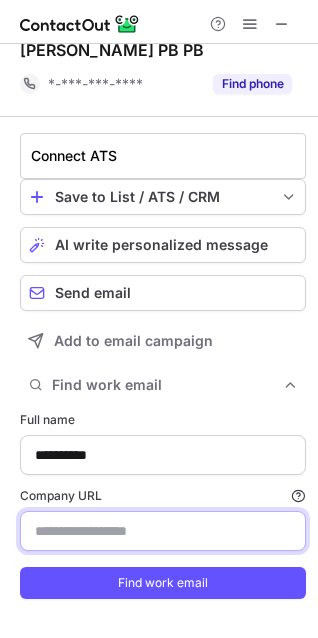 click on "Company URL Finding work email will consume 1 credit if a match is found." at bounding box center [163, 531] 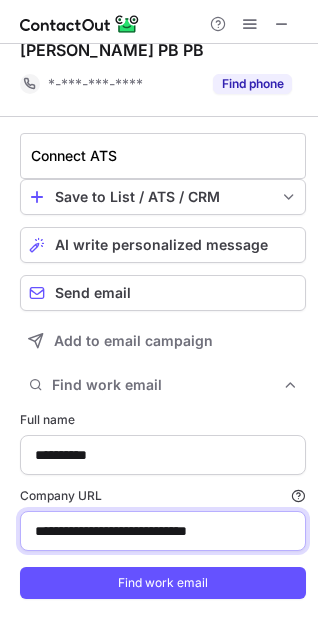 click on "Find work email" at bounding box center (163, 583) 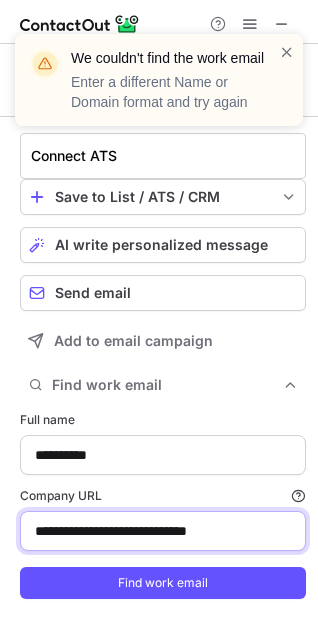 drag, startPoint x: 138, startPoint y: 525, endPoint x: 350, endPoint y: 526, distance: 212.00237 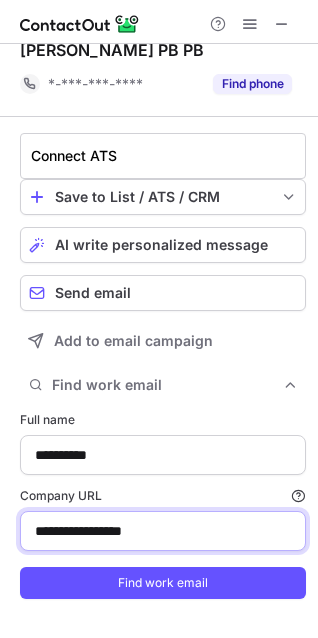 drag, startPoint x: 84, startPoint y: 534, endPoint x: -61, endPoint y: 526, distance: 145.22052 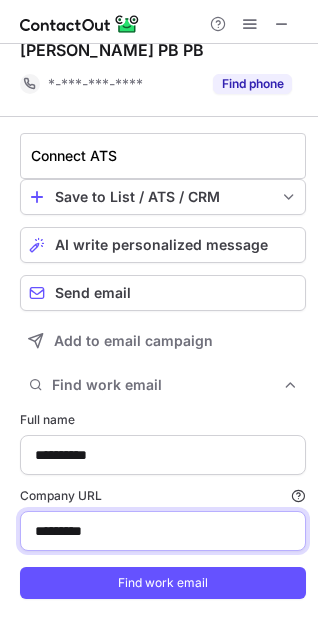 click on "Find work email" at bounding box center [163, 583] 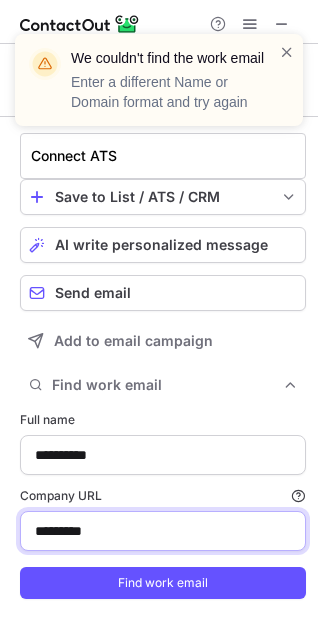 click on "*********" at bounding box center [163, 531] 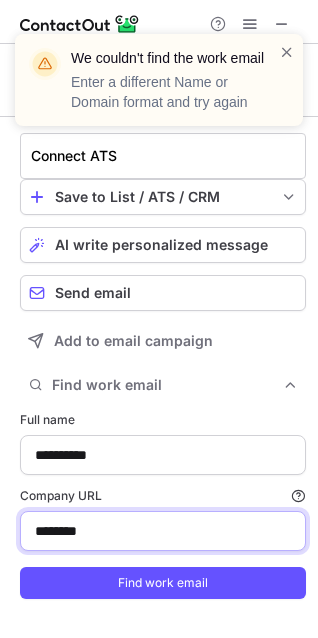 type on "********" 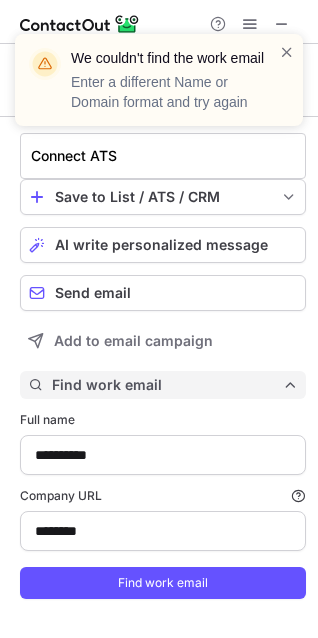 scroll, scrollTop: 0, scrollLeft: 0, axis: both 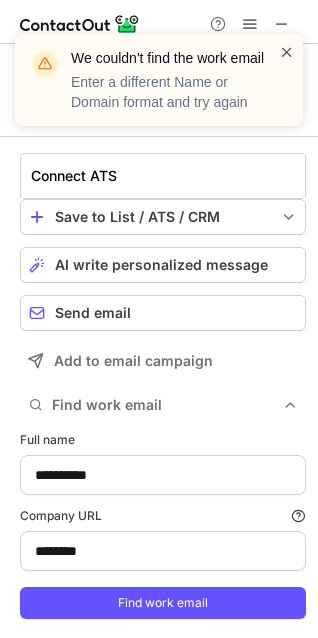 click at bounding box center [287, 52] 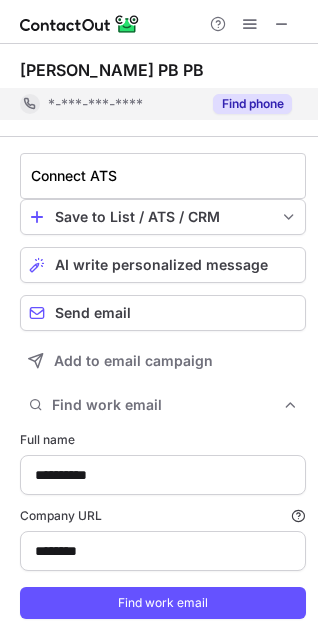 click on "Find phone" at bounding box center [246, 104] 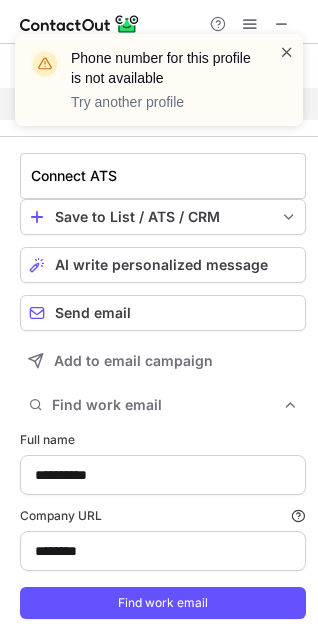 click at bounding box center (287, 52) 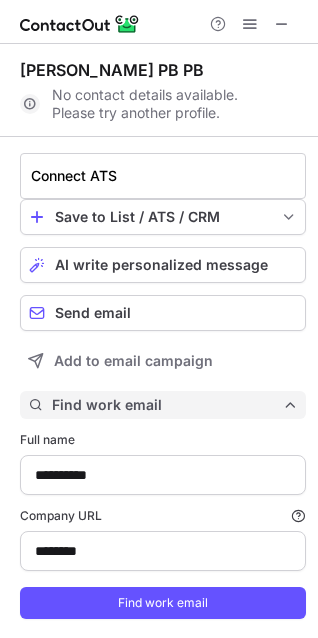 scroll, scrollTop: 20, scrollLeft: 0, axis: vertical 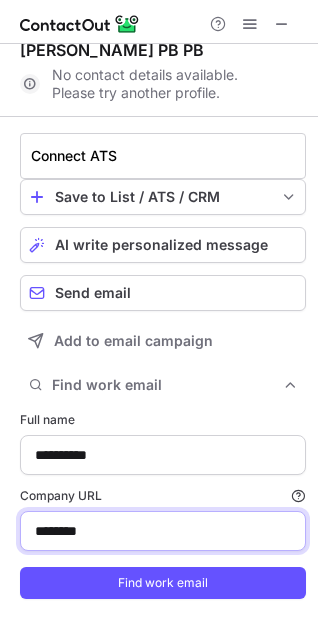 drag, startPoint x: 124, startPoint y: 535, endPoint x: -95, endPoint y: 523, distance: 219.32852 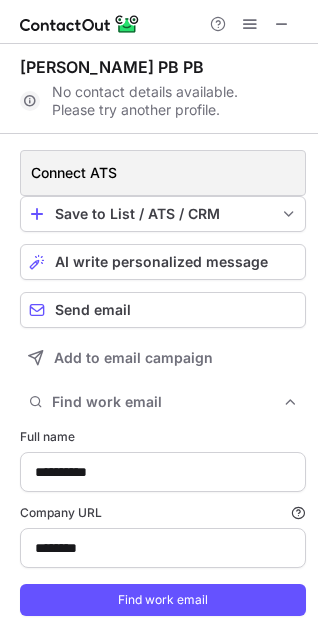 scroll, scrollTop: 0, scrollLeft: 0, axis: both 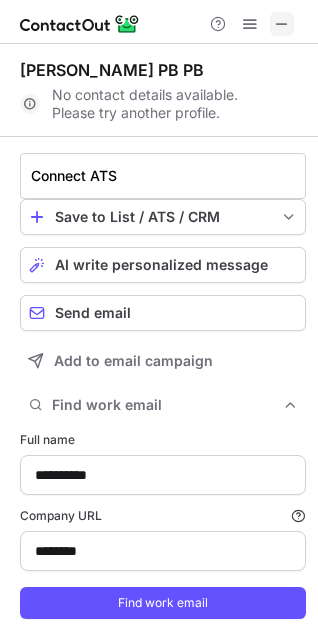 click at bounding box center (282, 24) 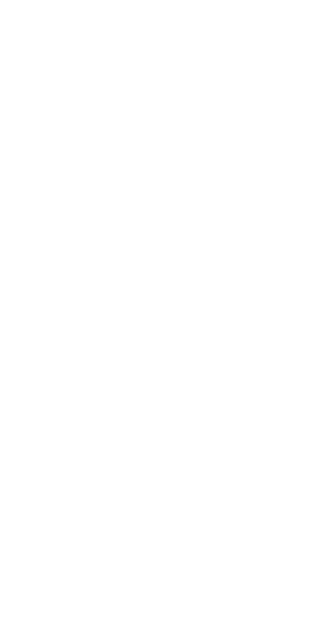 scroll, scrollTop: 0, scrollLeft: 0, axis: both 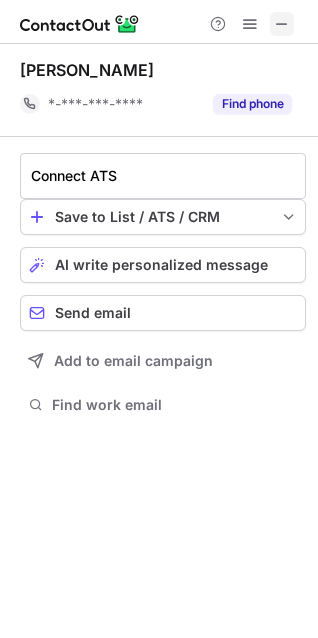 click at bounding box center (282, 24) 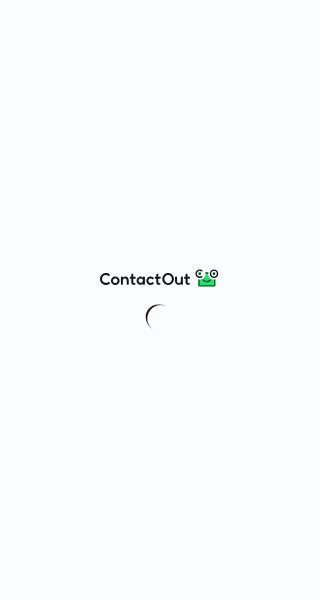 scroll, scrollTop: 0, scrollLeft: 0, axis: both 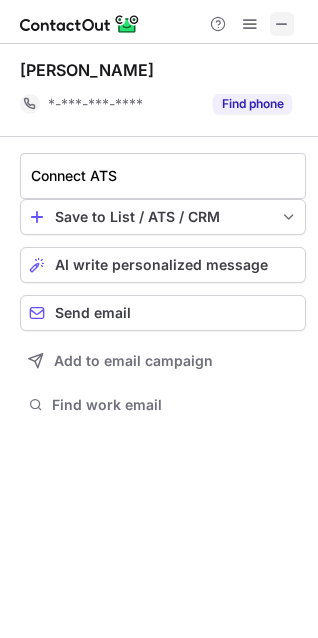 click at bounding box center [282, 24] 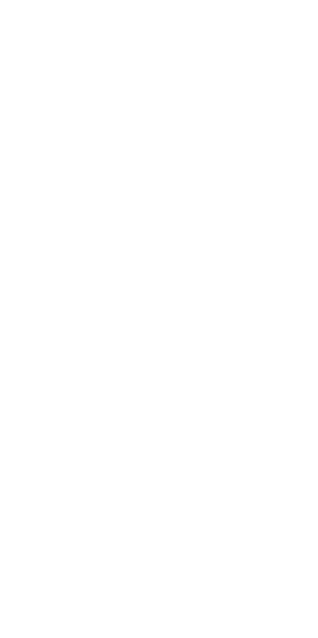 scroll, scrollTop: 0, scrollLeft: 0, axis: both 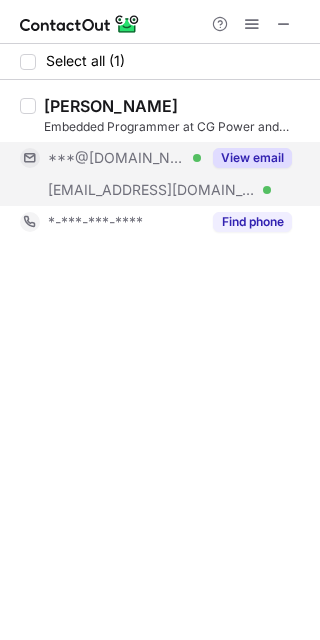 click on "View email" at bounding box center (252, 158) 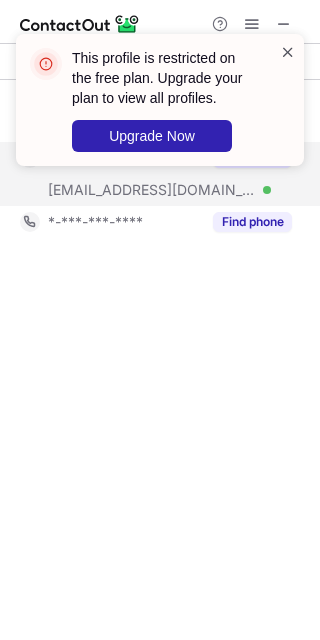 click at bounding box center [288, 52] 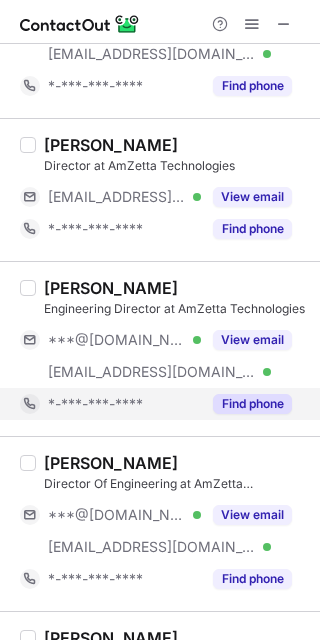 scroll, scrollTop: 200, scrollLeft: 0, axis: vertical 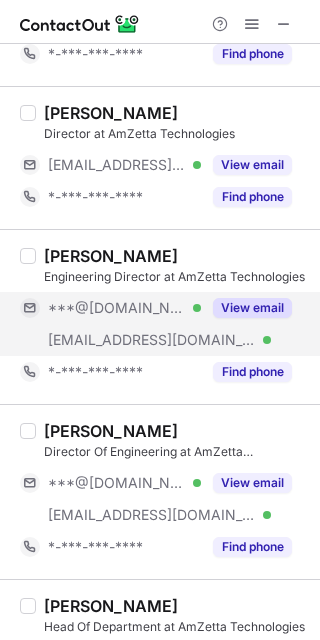 click on "View email" at bounding box center (252, 308) 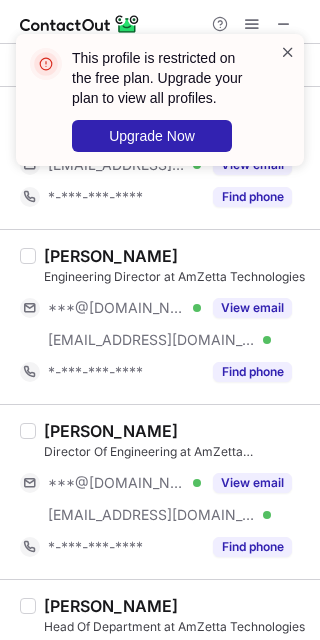 click at bounding box center [288, 52] 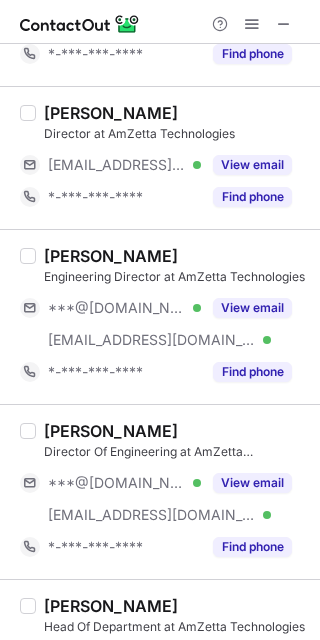 drag, startPoint x: 220, startPoint y: 255, endPoint x: 46, endPoint y: 259, distance: 174.04597 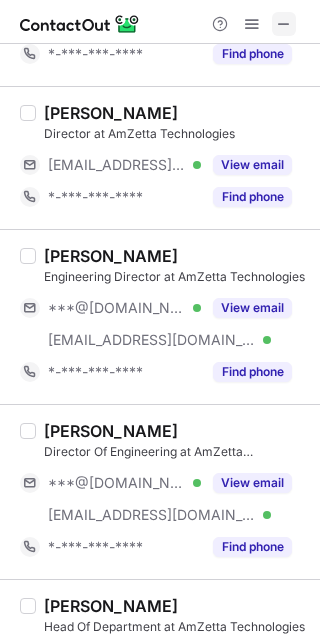 click at bounding box center (284, 24) 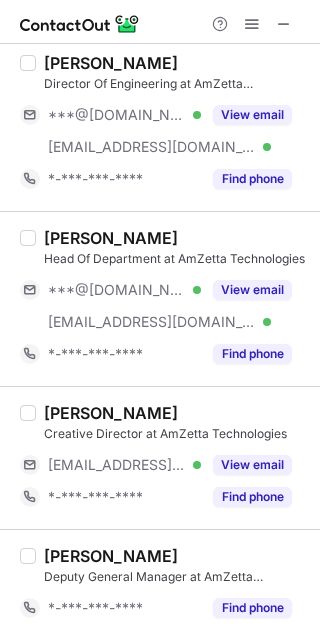 scroll, scrollTop: 200, scrollLeft: 0, axis: vertical 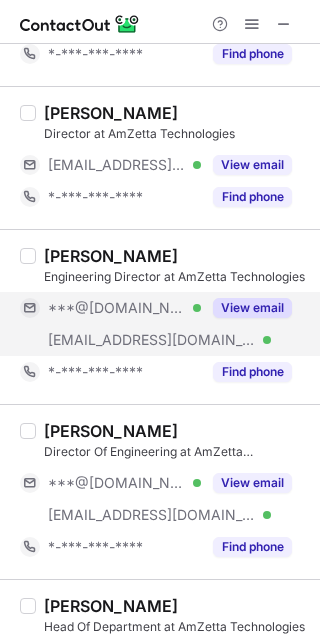 click on "View email" at bounding box center (252, 308) 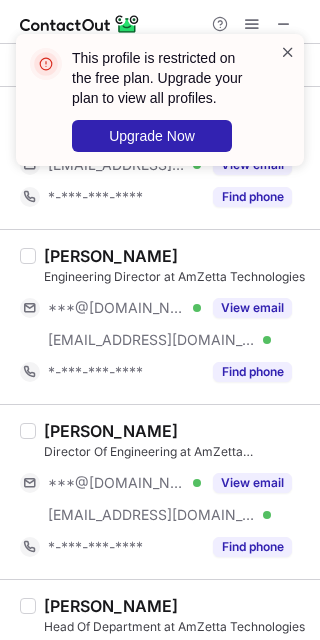 click at bounding box center [288, 52] 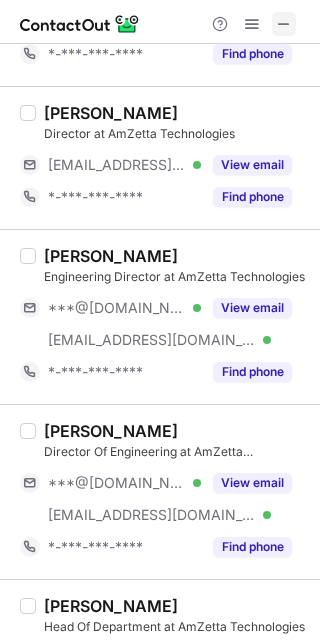 click at bounding box center (284, 24) 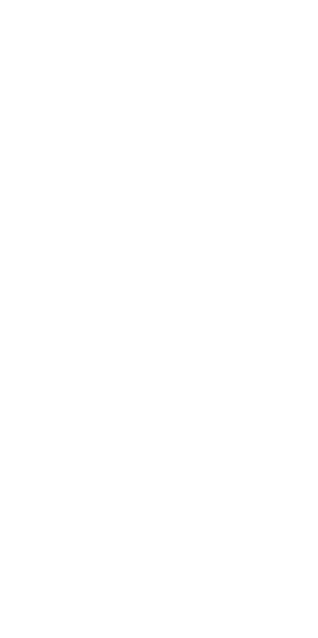 scroll, scrollTop: 0, scrollLeft: 0, axis: both 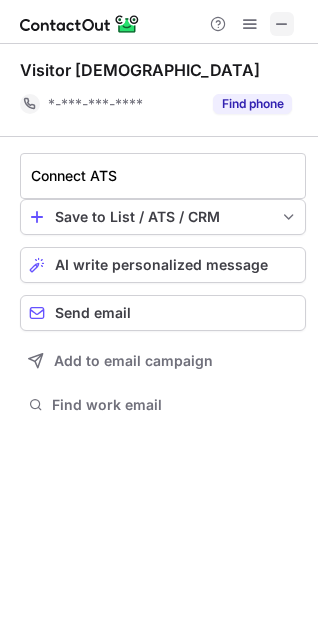 click at bounding box center (282, 24) 